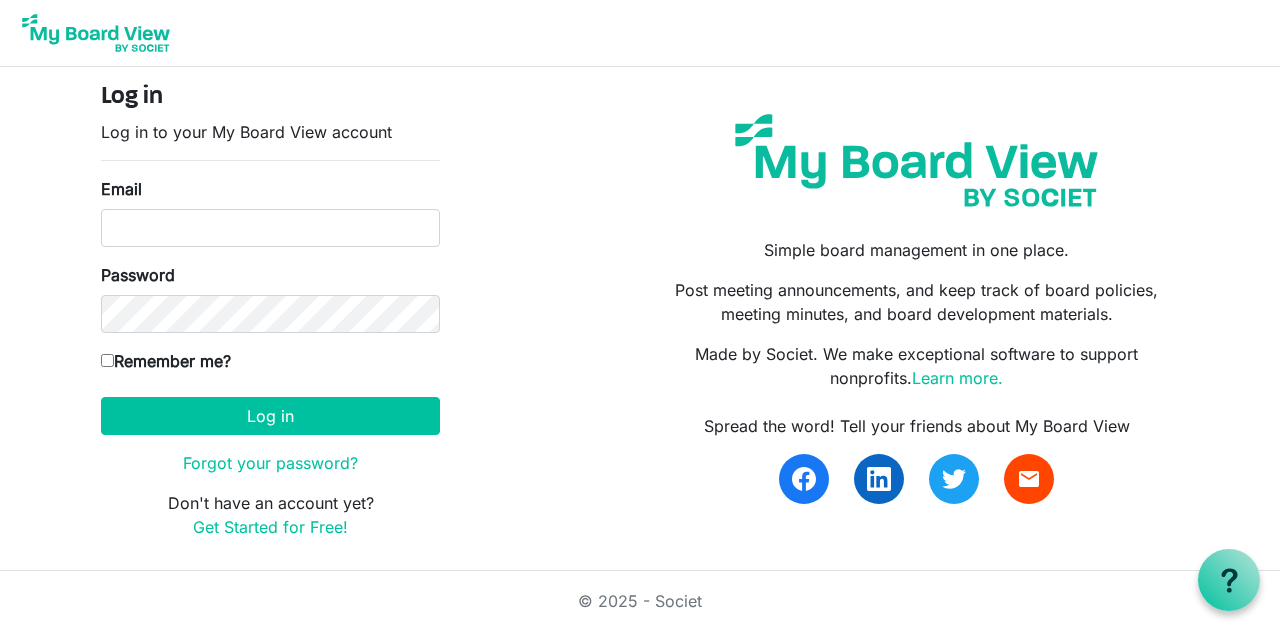scroll, scrollTop: 0, scrollLeft: 0, axis: both 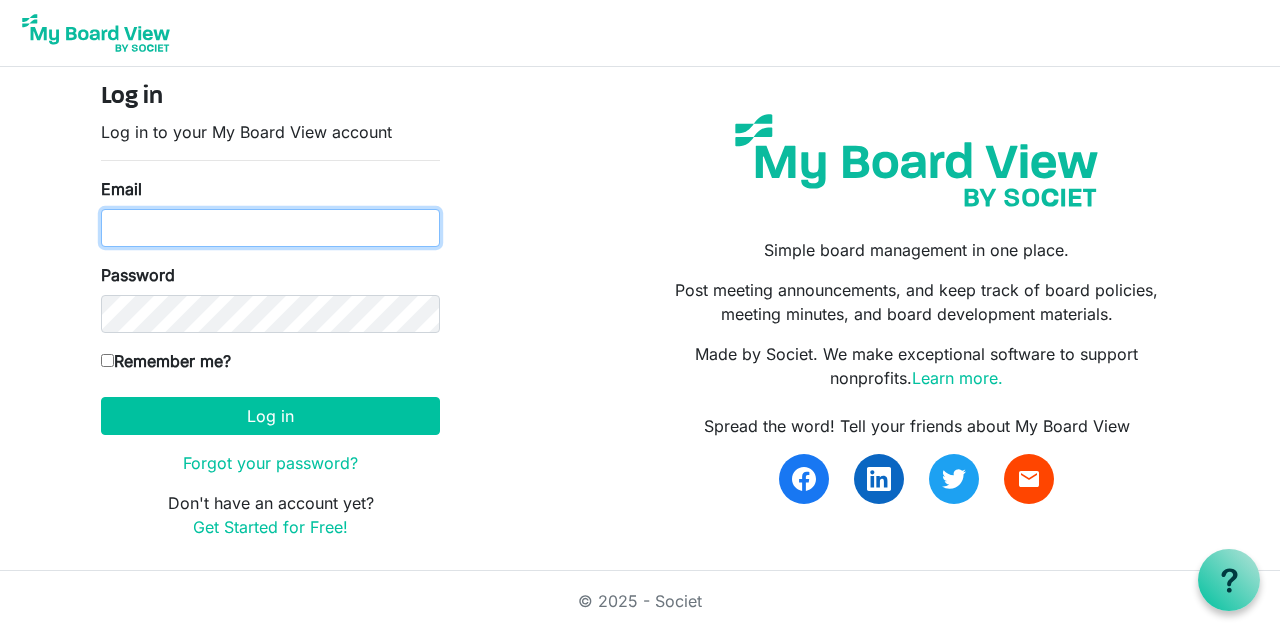 type on "[USERNAME]@example.com" 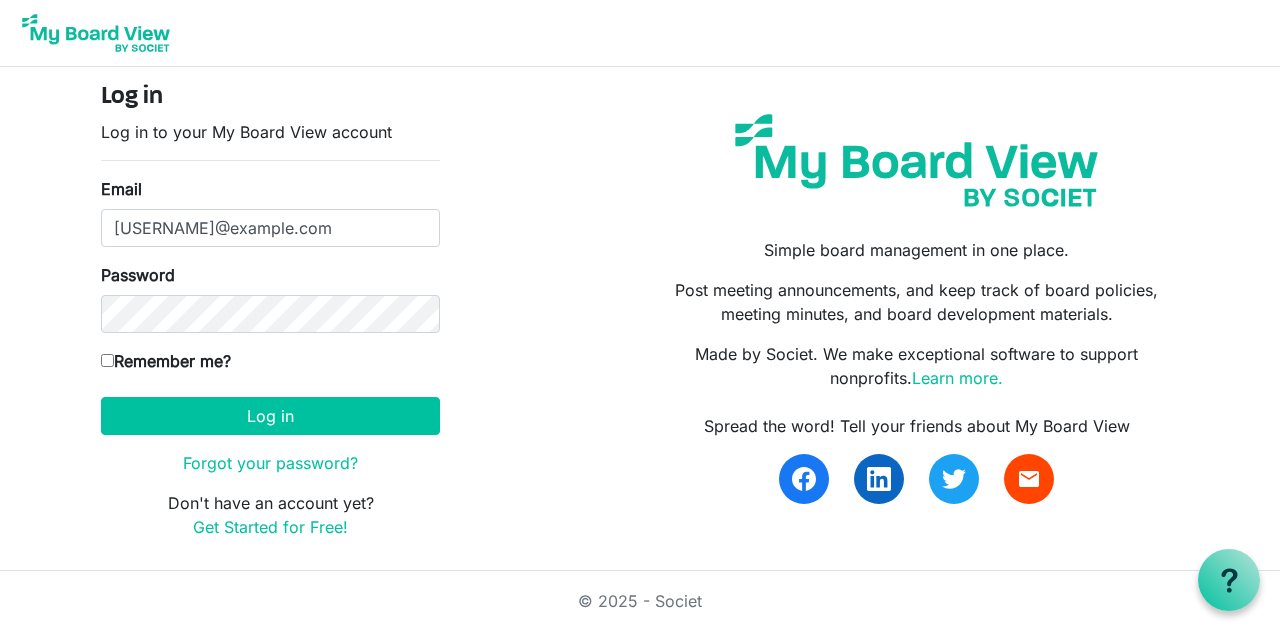 click on "Log in" at bounding box center [270, 416] 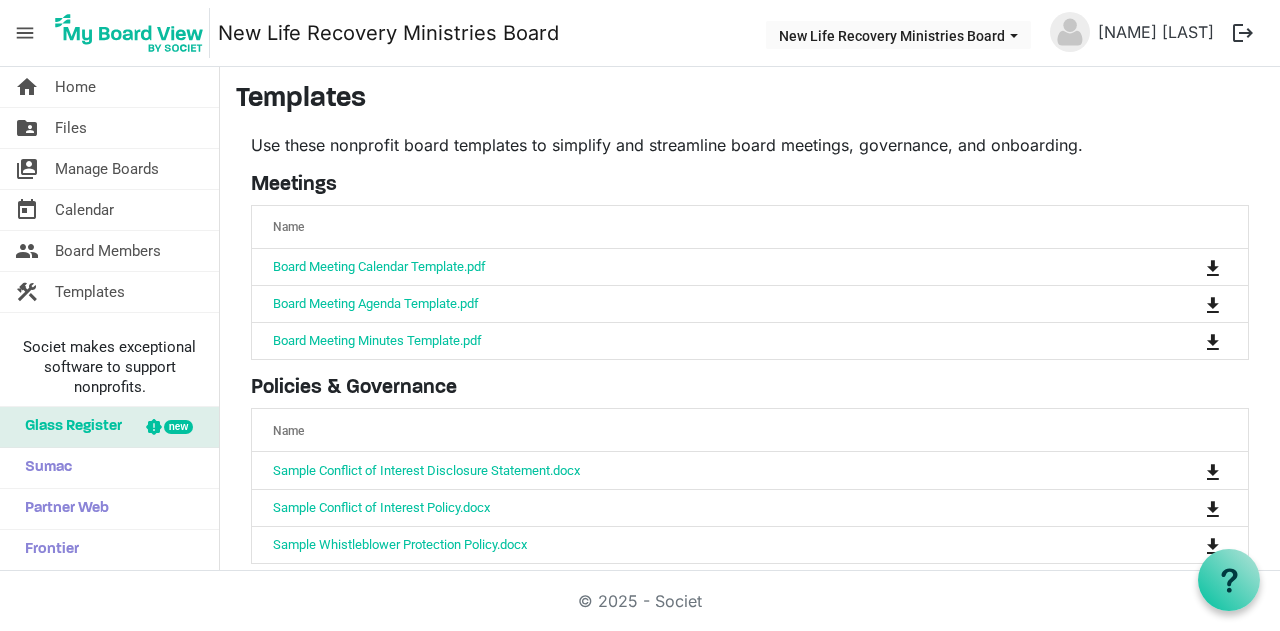 scroll, scrollTop: 0, scrollLeft: 0, axis: both 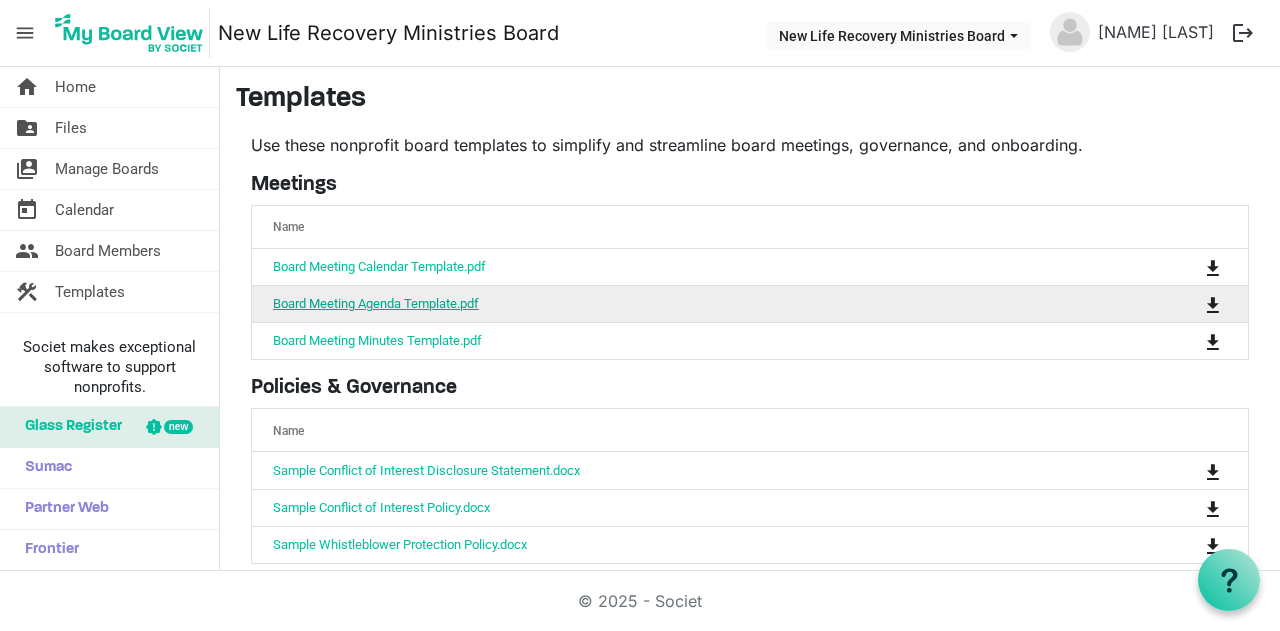 click on "Board Meeting Agenda Template.pdf" at bounding box center [376, 303] 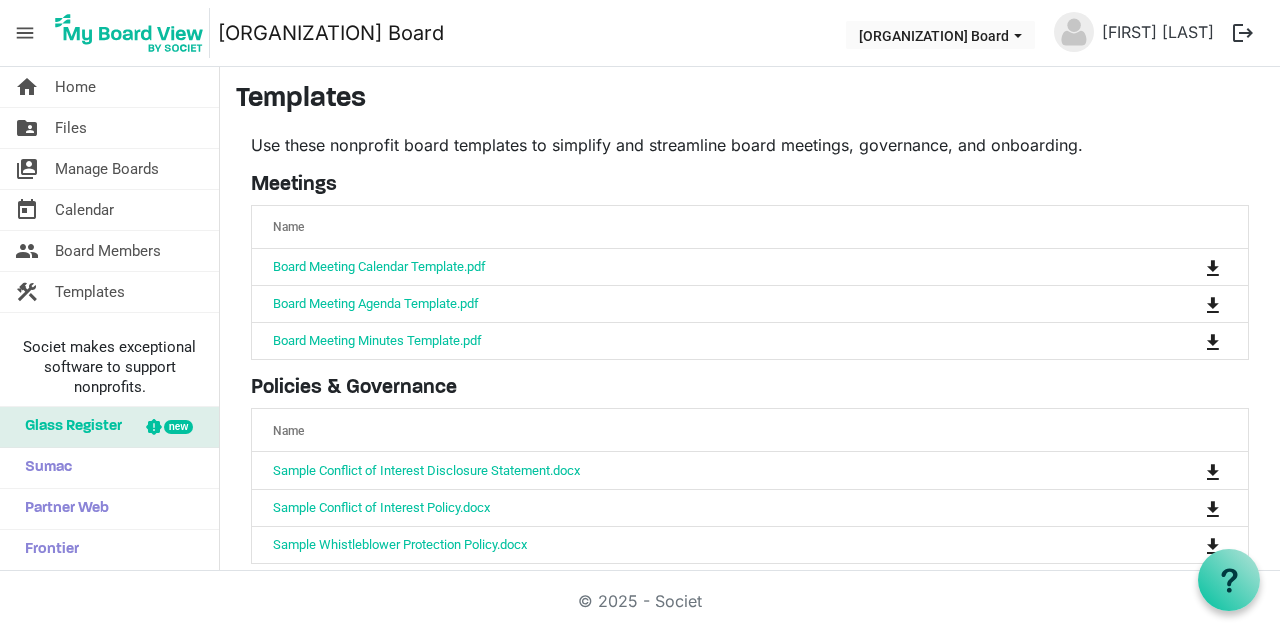 scroll, scrollTop: 0, scrollLeft: 0, axis: both 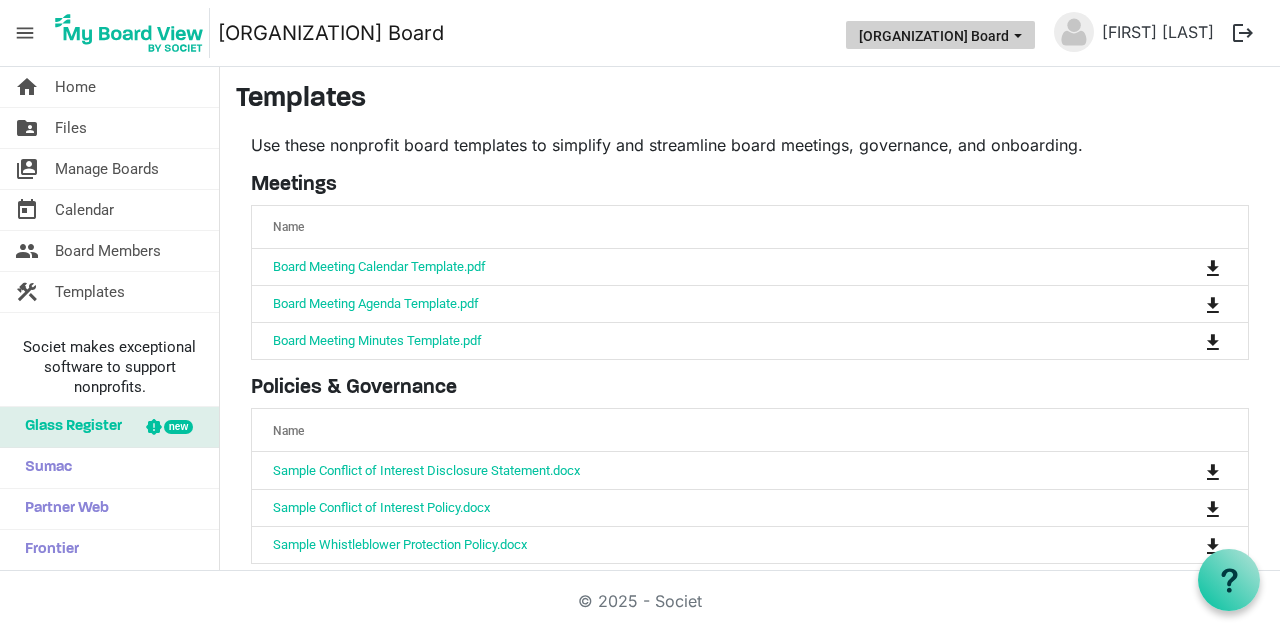 click on "New Life Recovery Ministries Board" at bounding box center (940, 35) 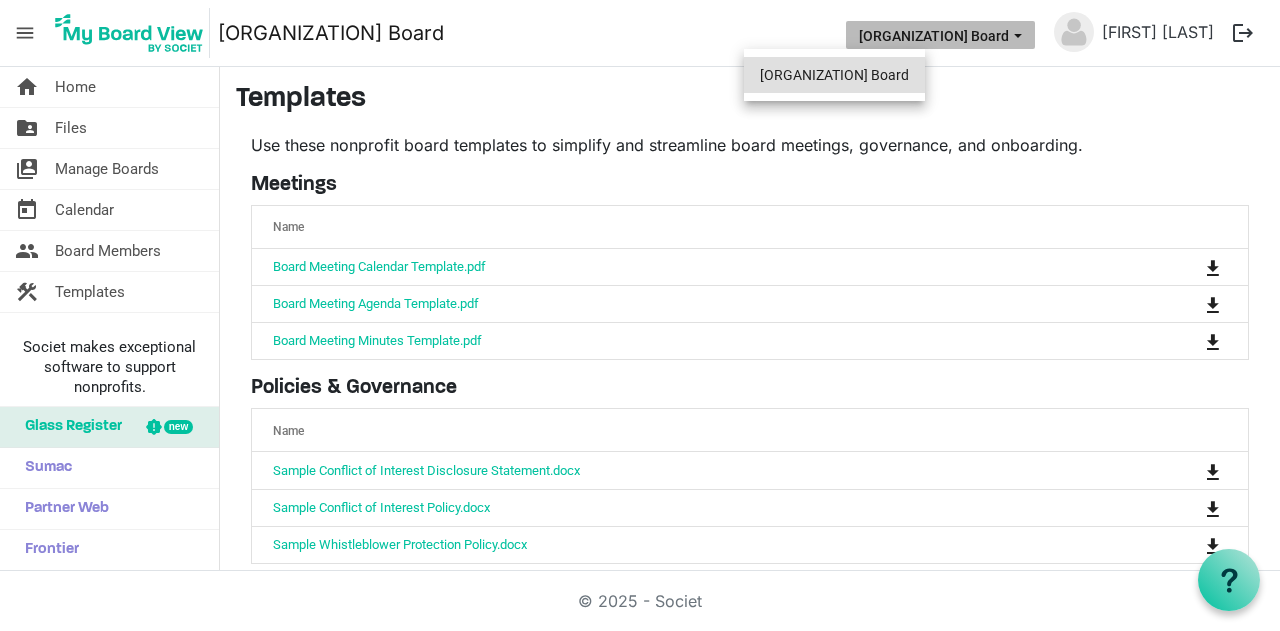 click on "New Life Recovery Ministries Board" at bounding box center [834, 75] 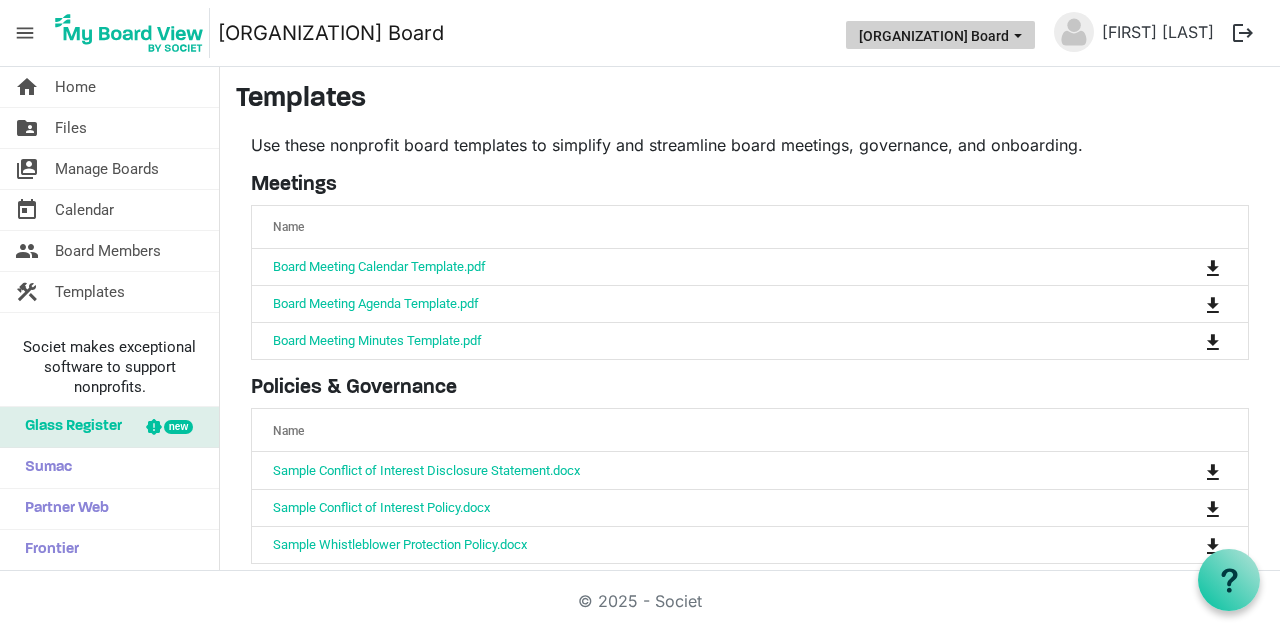 click on "New Life Recovery Ministries Board" at bounding box center (940, 35) 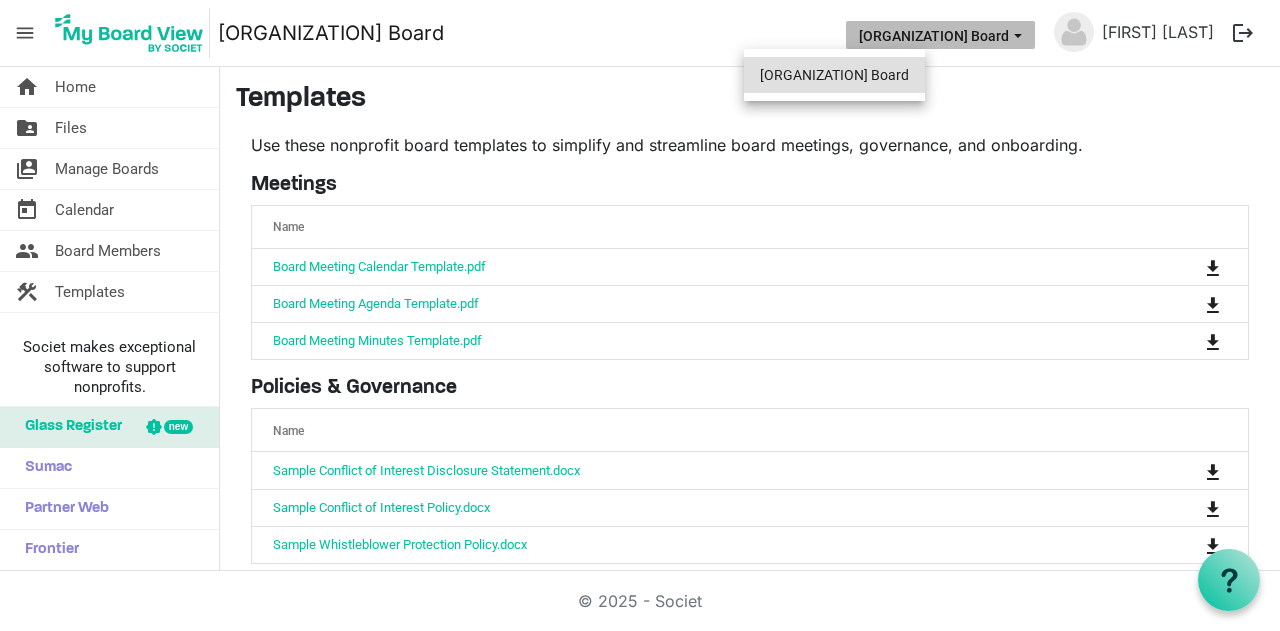 click on "New Life Recovery Ministries Board" at bounding box center (834, 75) 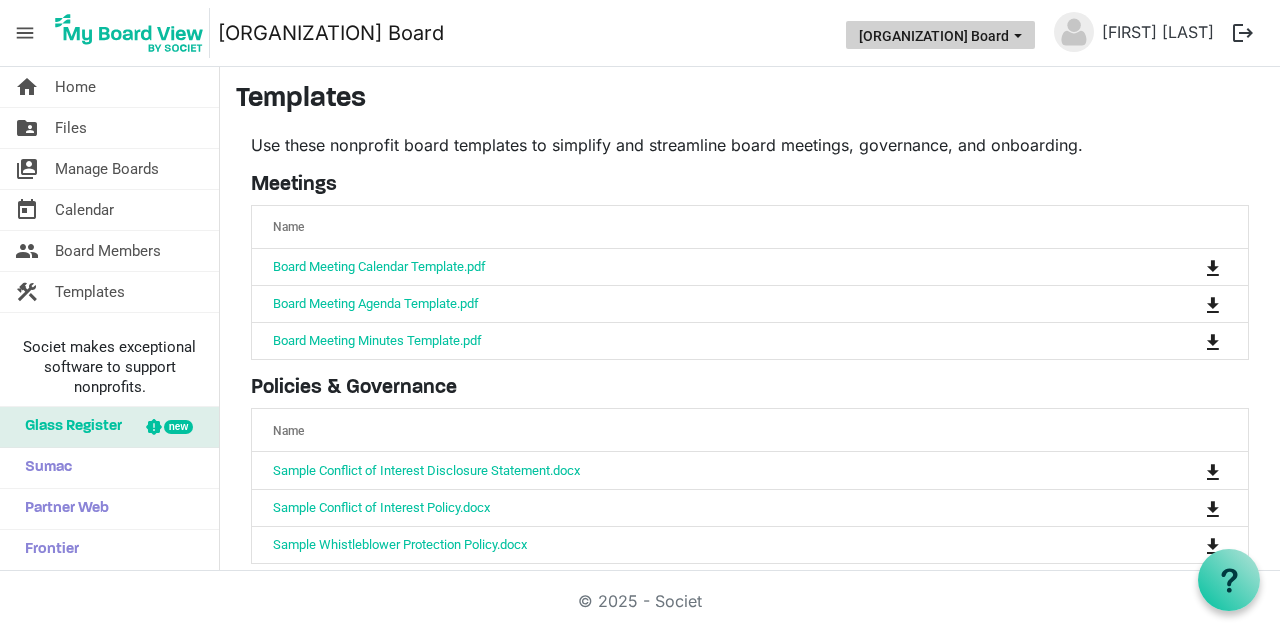 click at bounding box center [1018, 36] 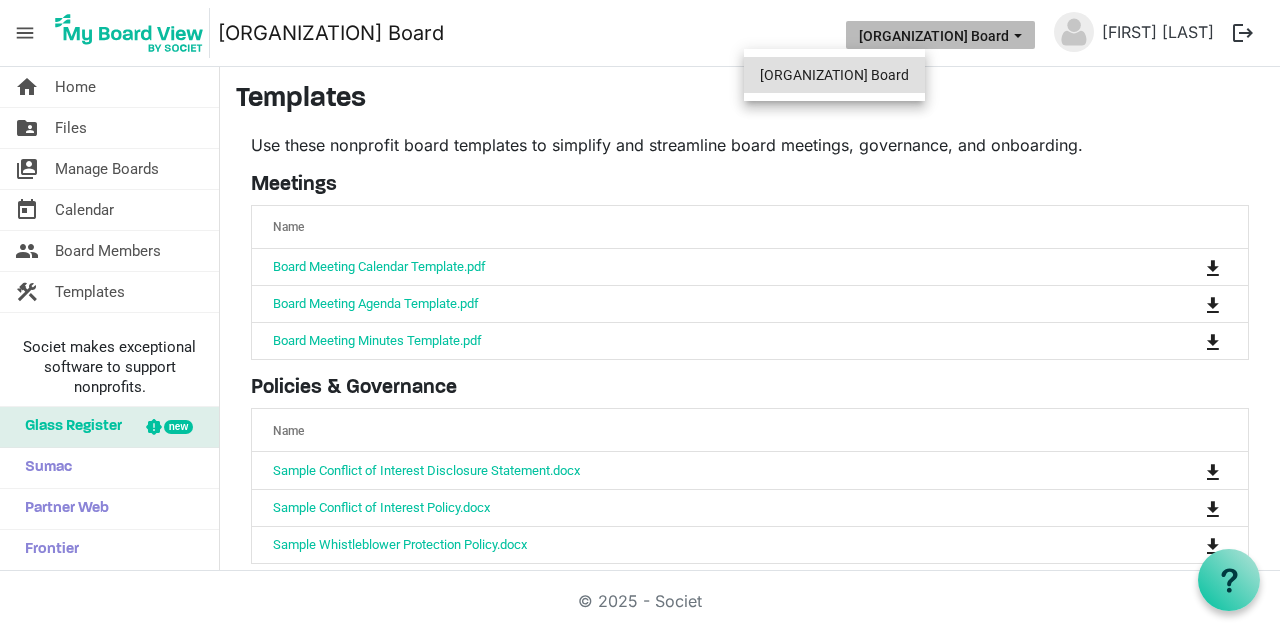 click on "New Life Recovery Ministries Board" at bounding box center (834, 75) 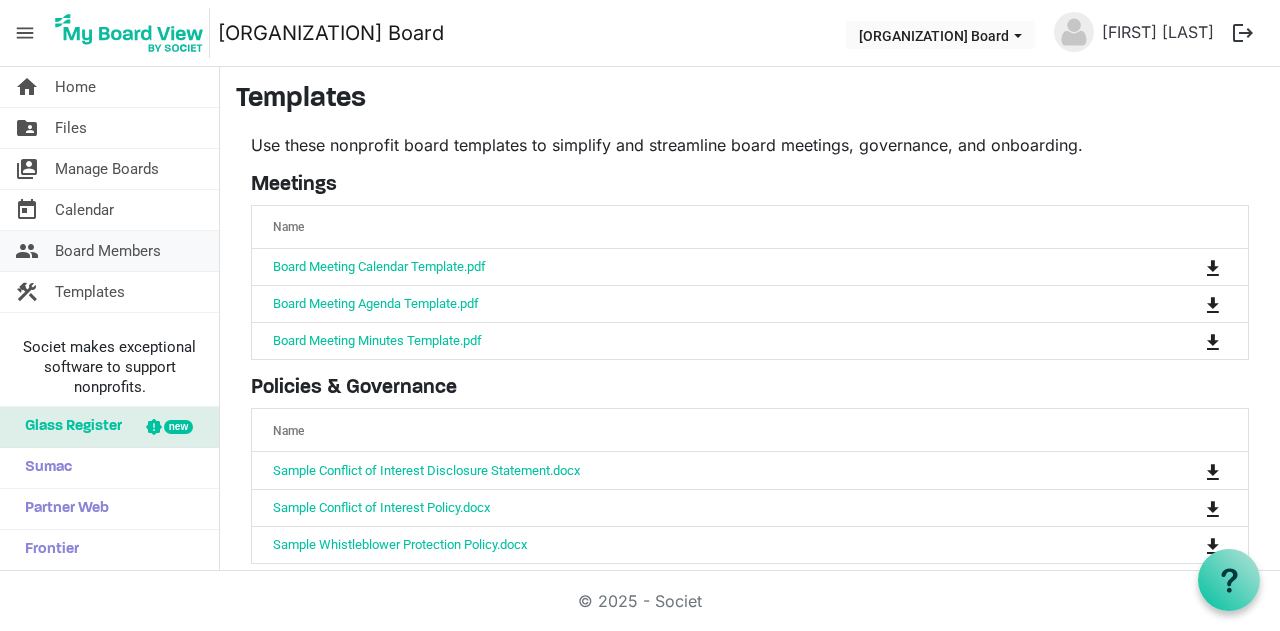 click on "Board Members" at bounding box center [108, 251] 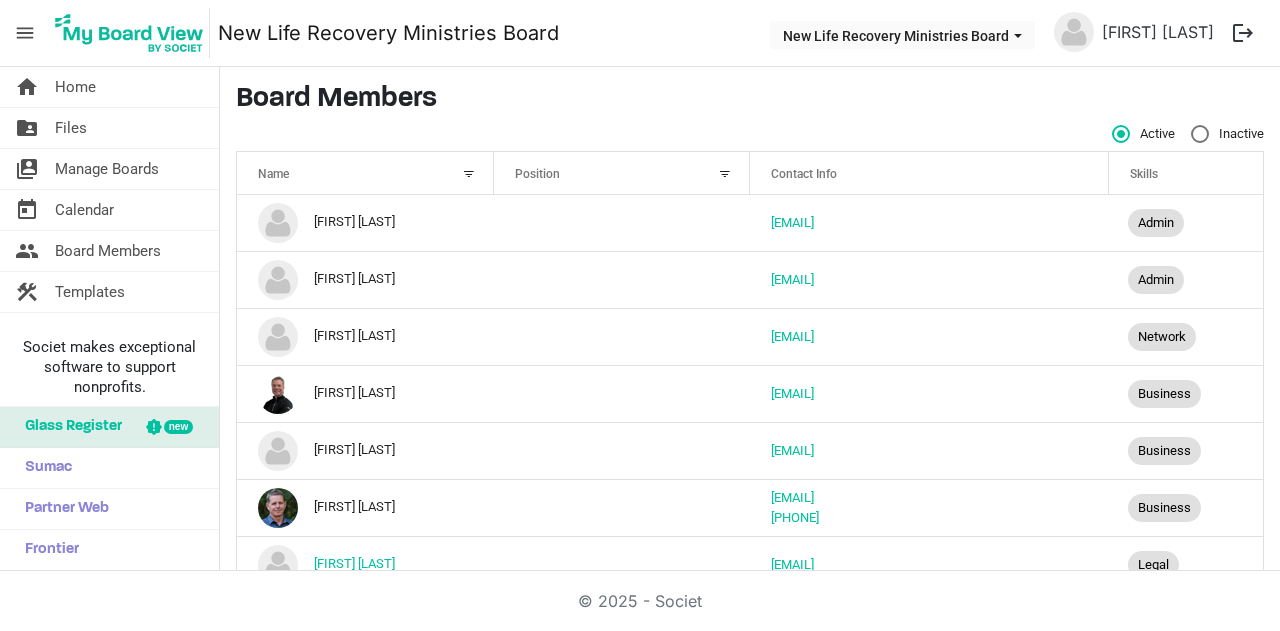 scroll, scrollTop: 0, scrollLeft: 0, axis: both 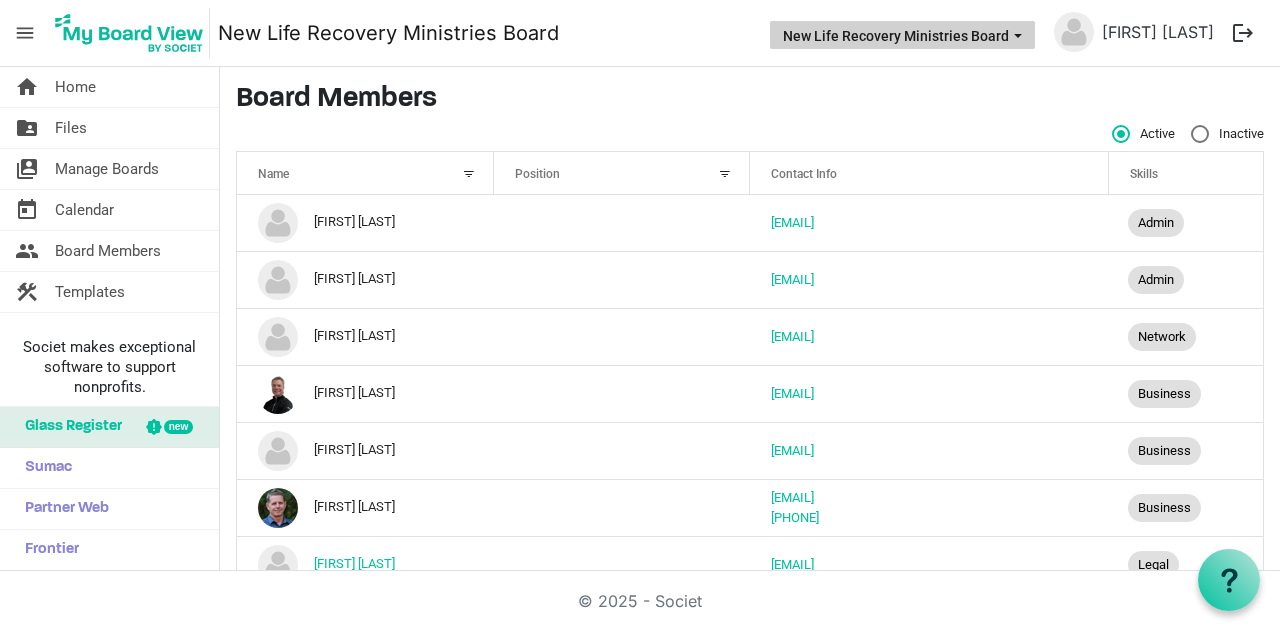 click on "New Life Recovery Ministries Board" at bounding box center (902, 35) 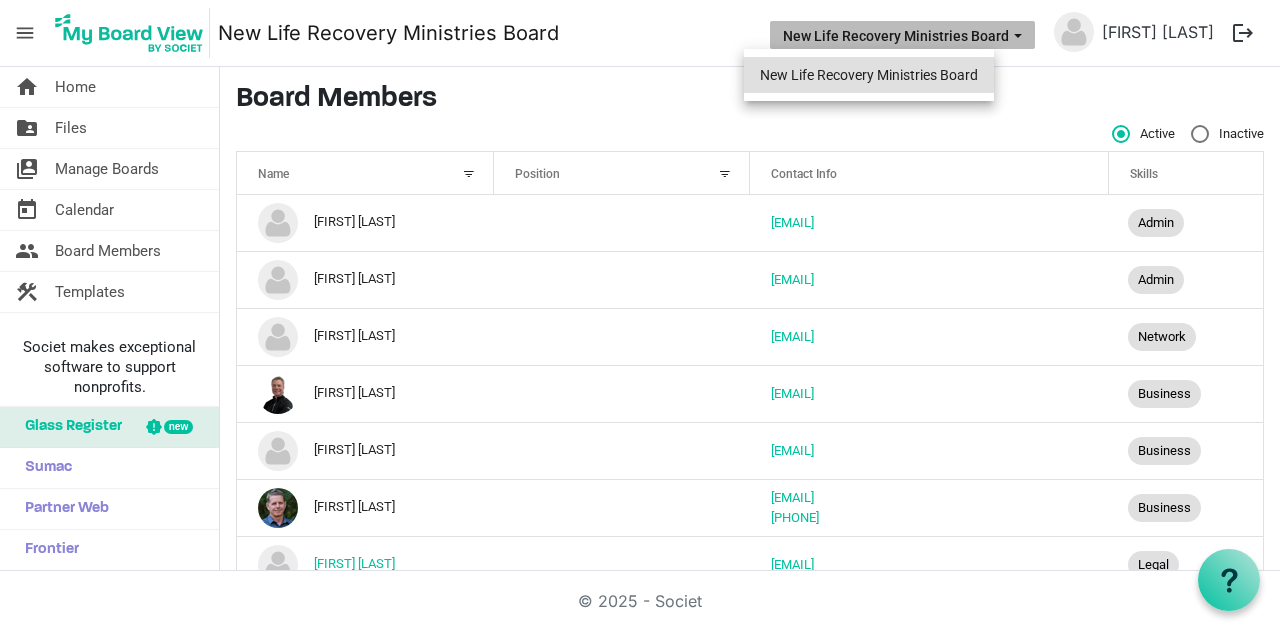 click on "New Life Recovery Ministries Board" at bounding box center (869, 75) 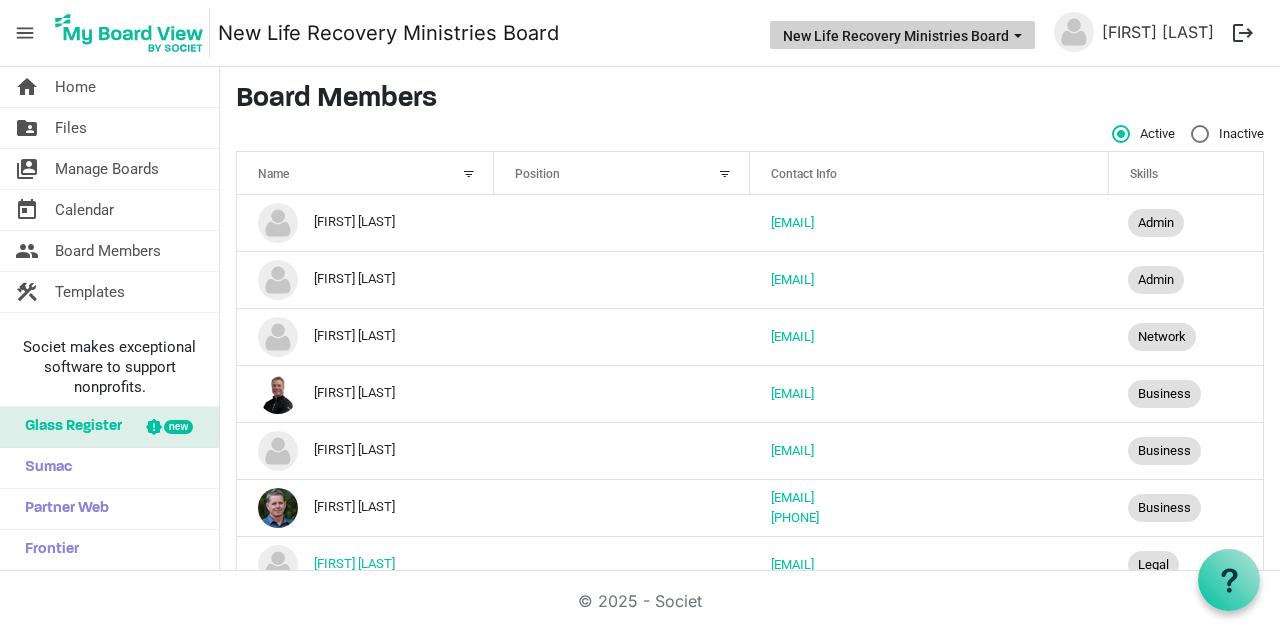click at bounding box center (1018, 36) 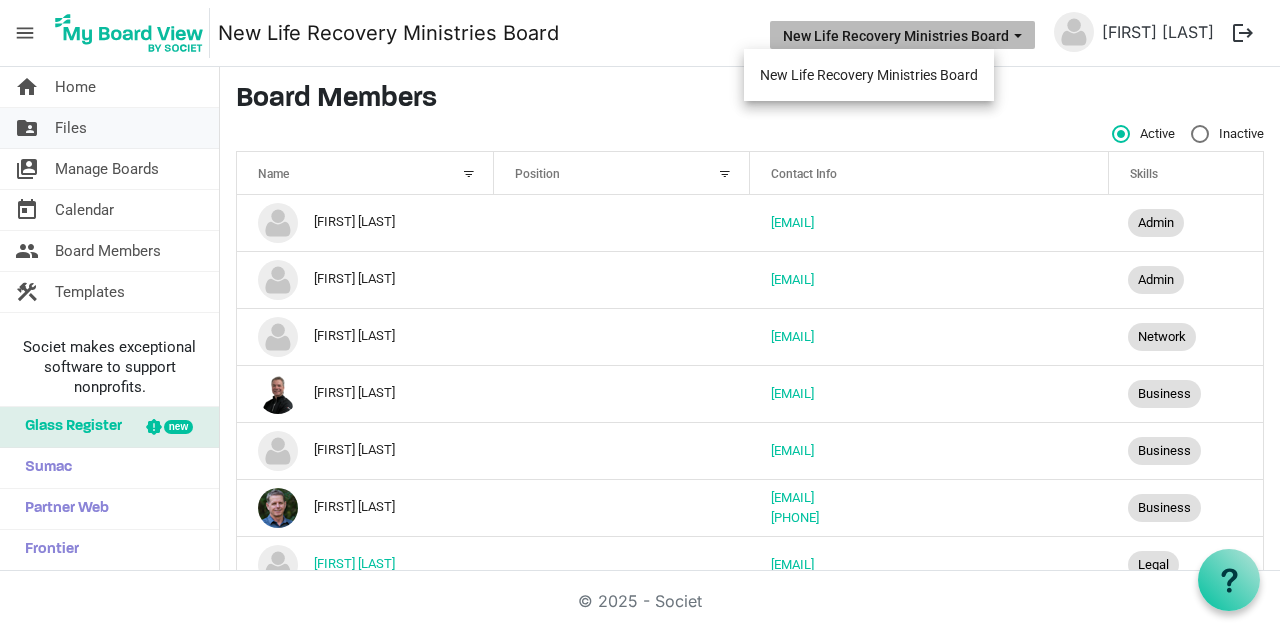 click on "Files" at bounding box center [71, 128] 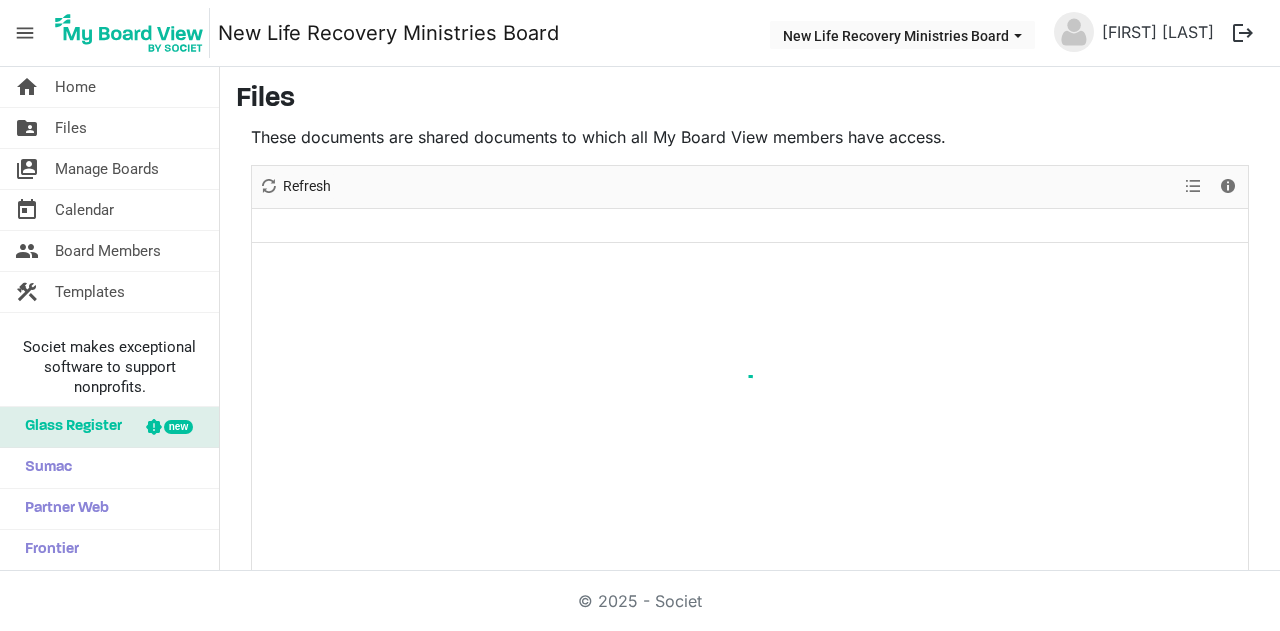 scroll, scrollTop: 0, scrollLeft: 0, axis: both 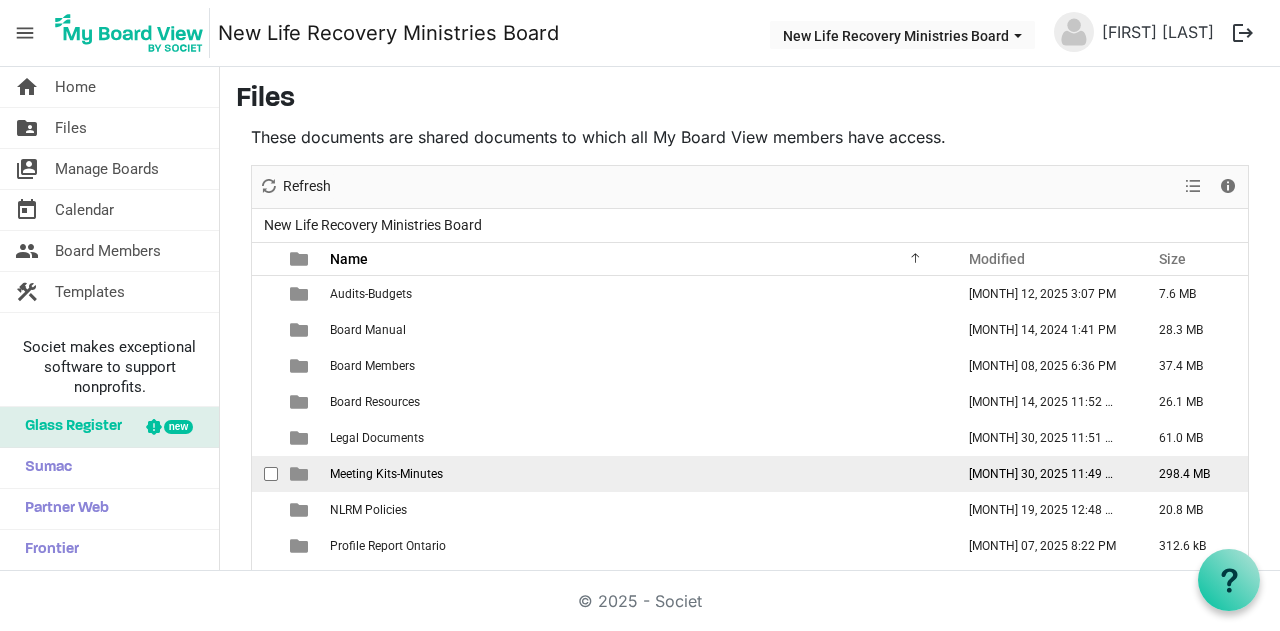 click on "Meeting Kits-Minutes" at bounding box center (386, 474) 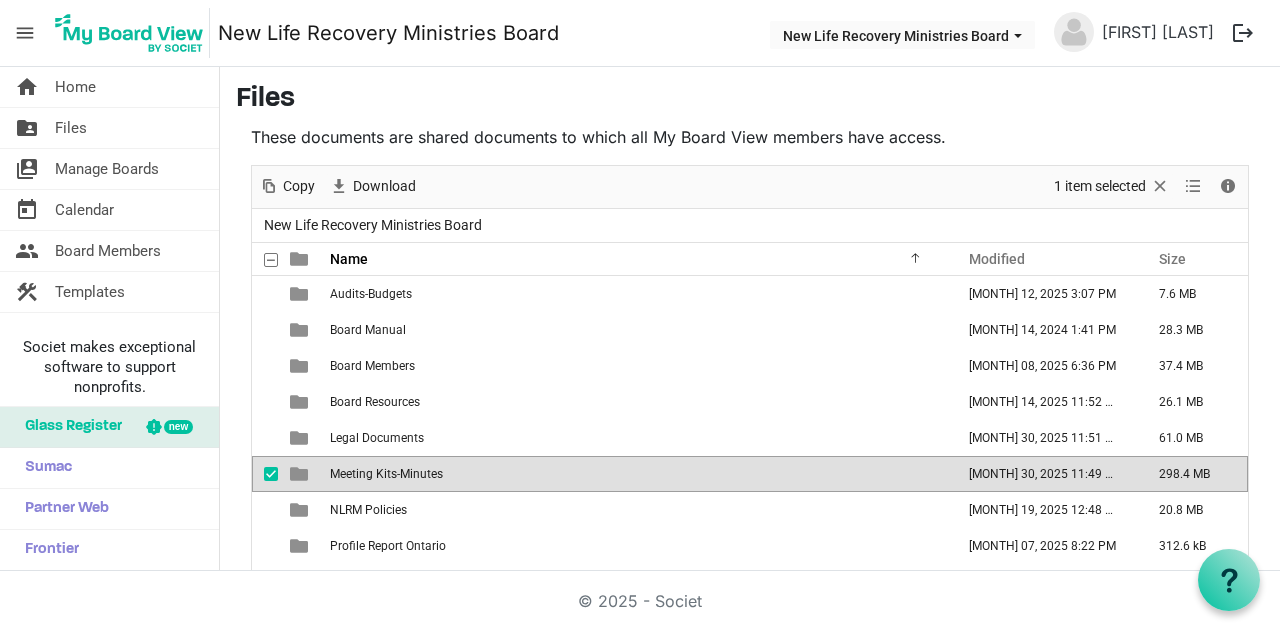 click on "Meeting Kits-Minutes" at bounding box center (386, 474) 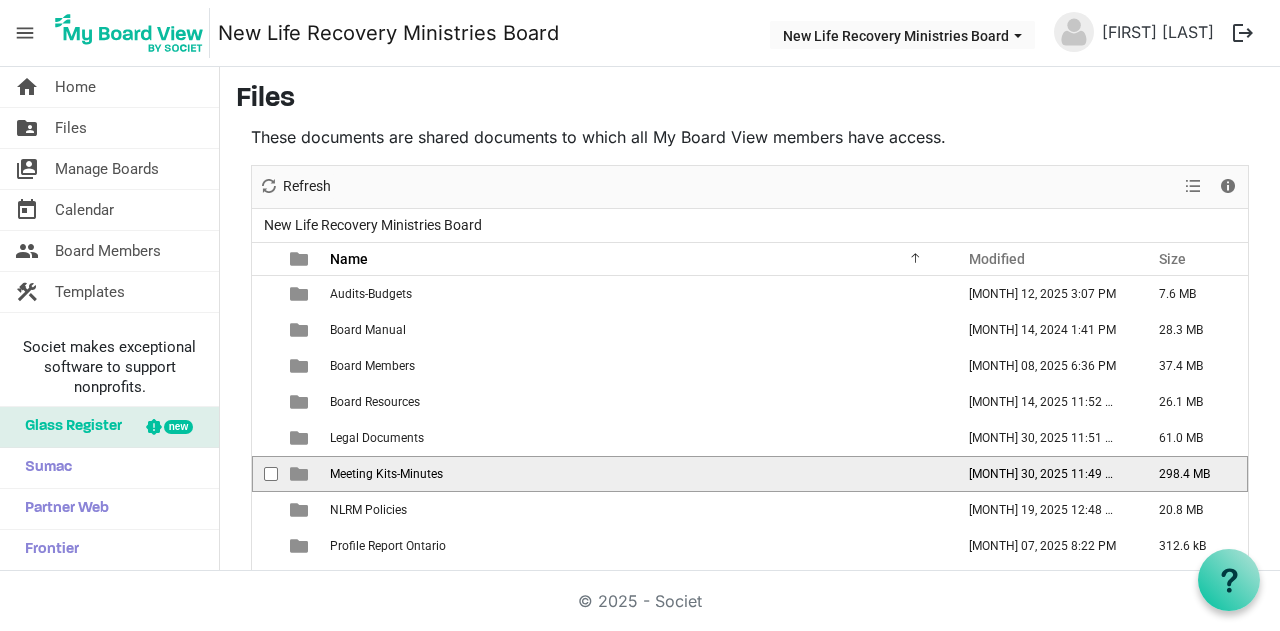 click on "Meeting Kits-Minutes" at bounding box center [386, 474] 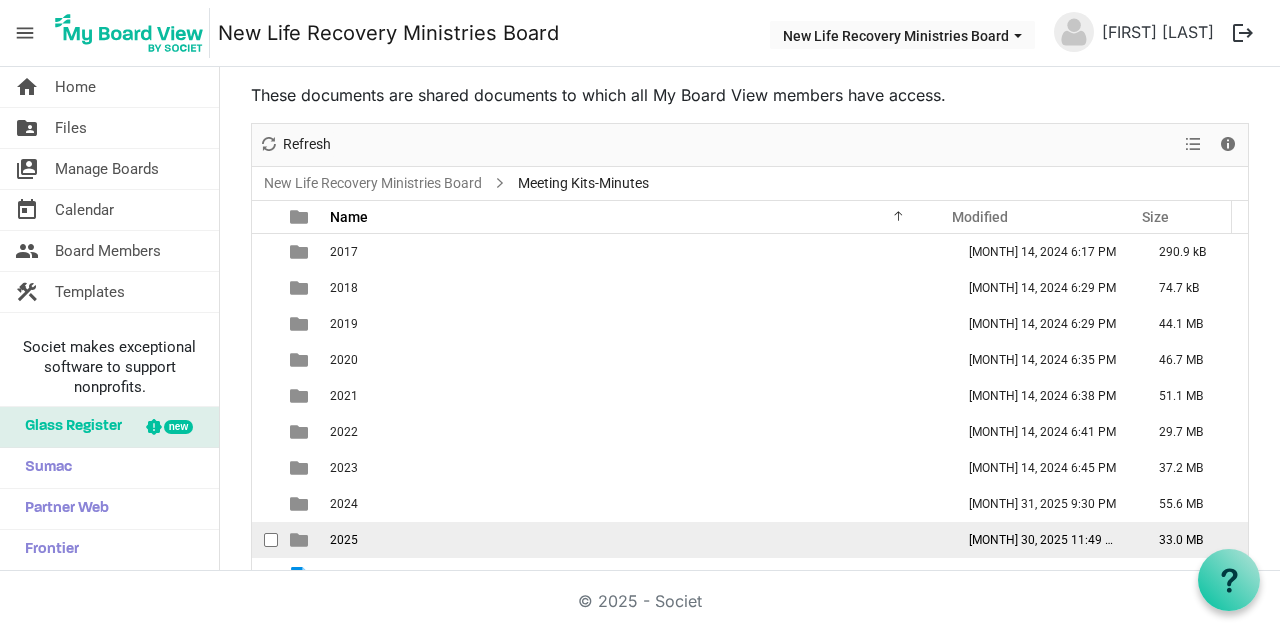 click on "2025" at bounding box center (636, 540) 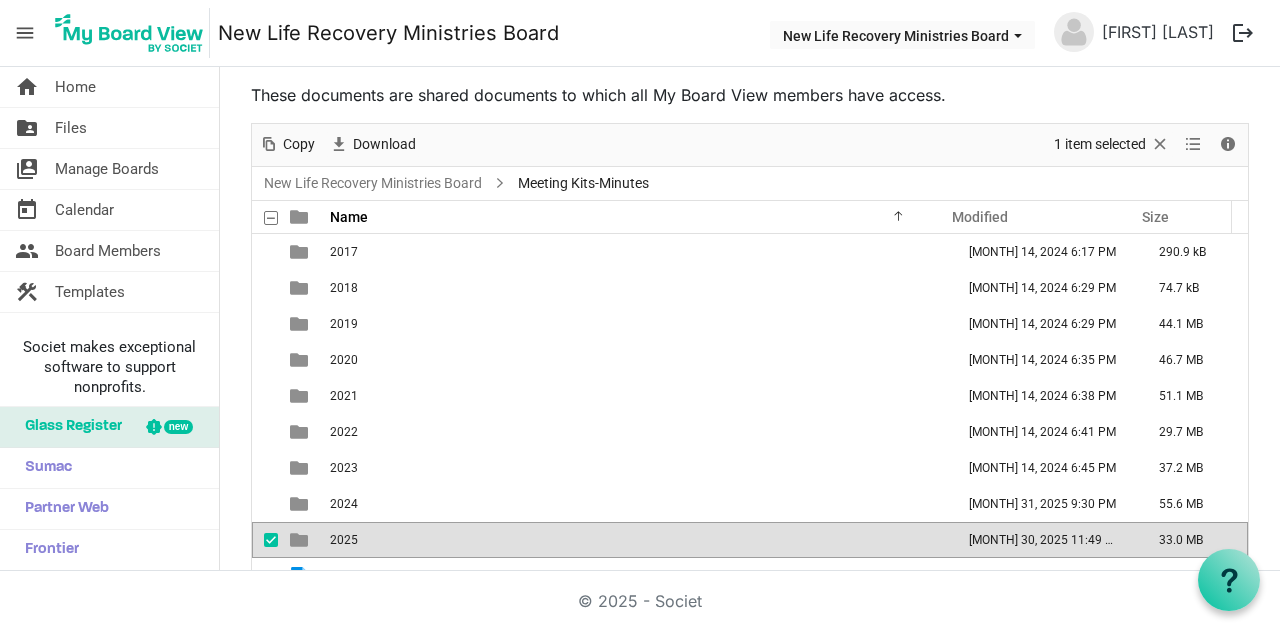 click on "2025" at bounding box center (636, 540) 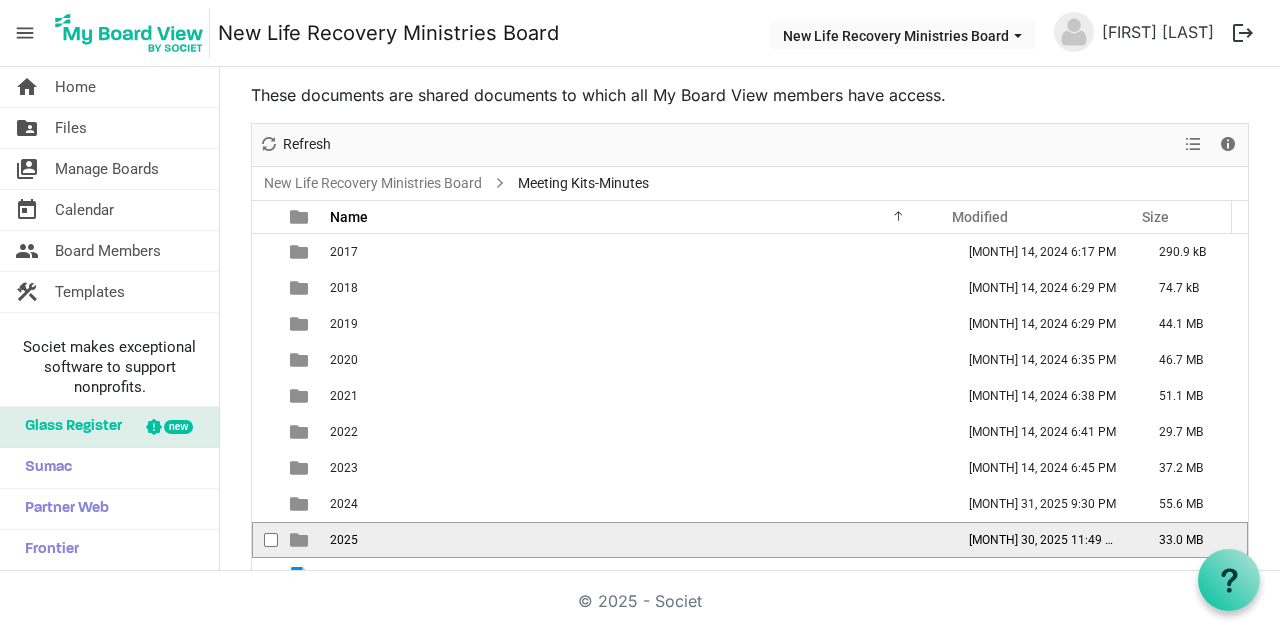 click on "2025" at bounding box center (636, 540) 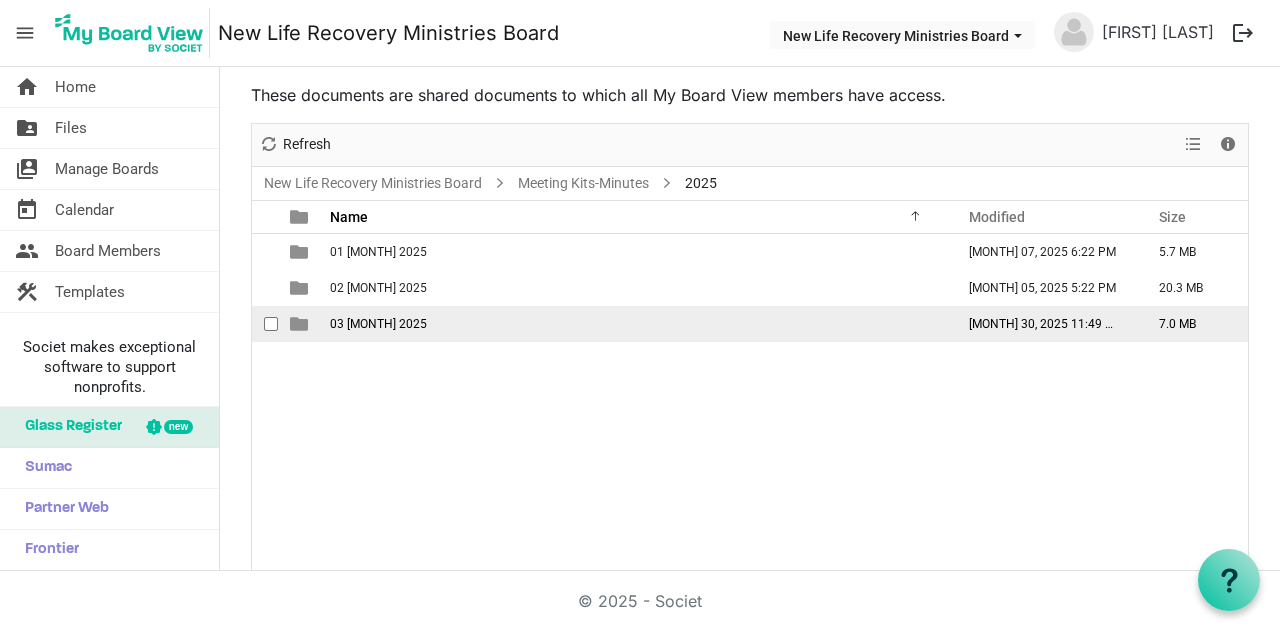 click on "03 [MONTH] 2025" at bounding box center (378, 324) 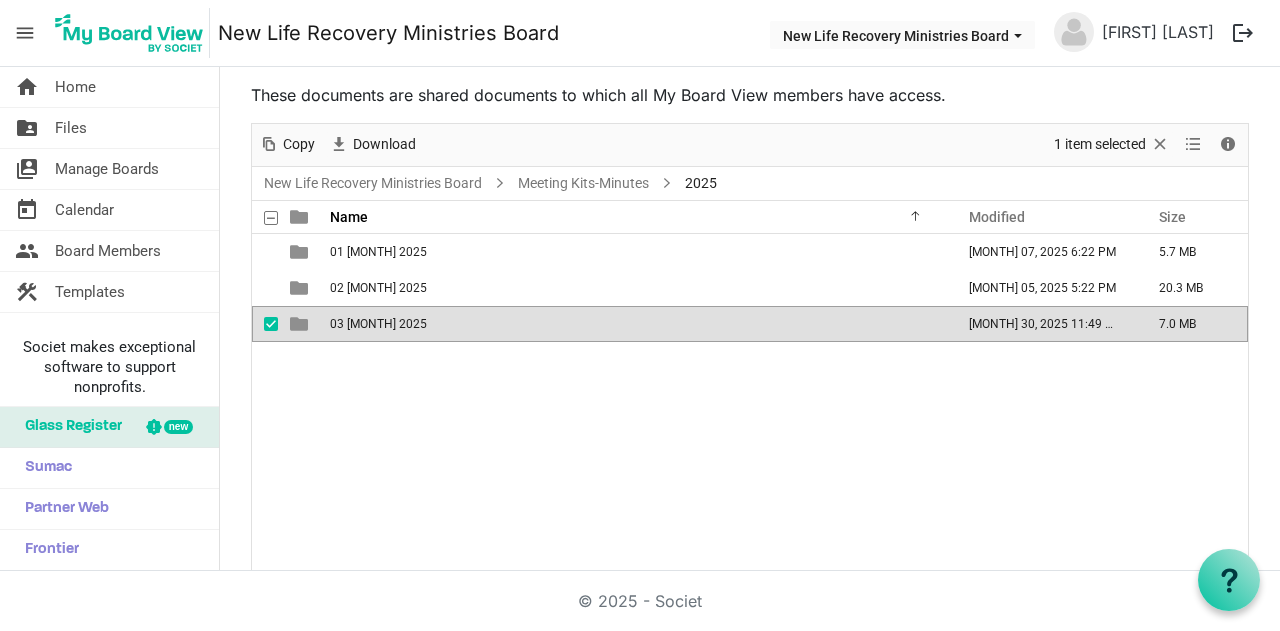 click on "03 [MONTH] 2025" at bounding box center [378, 324] 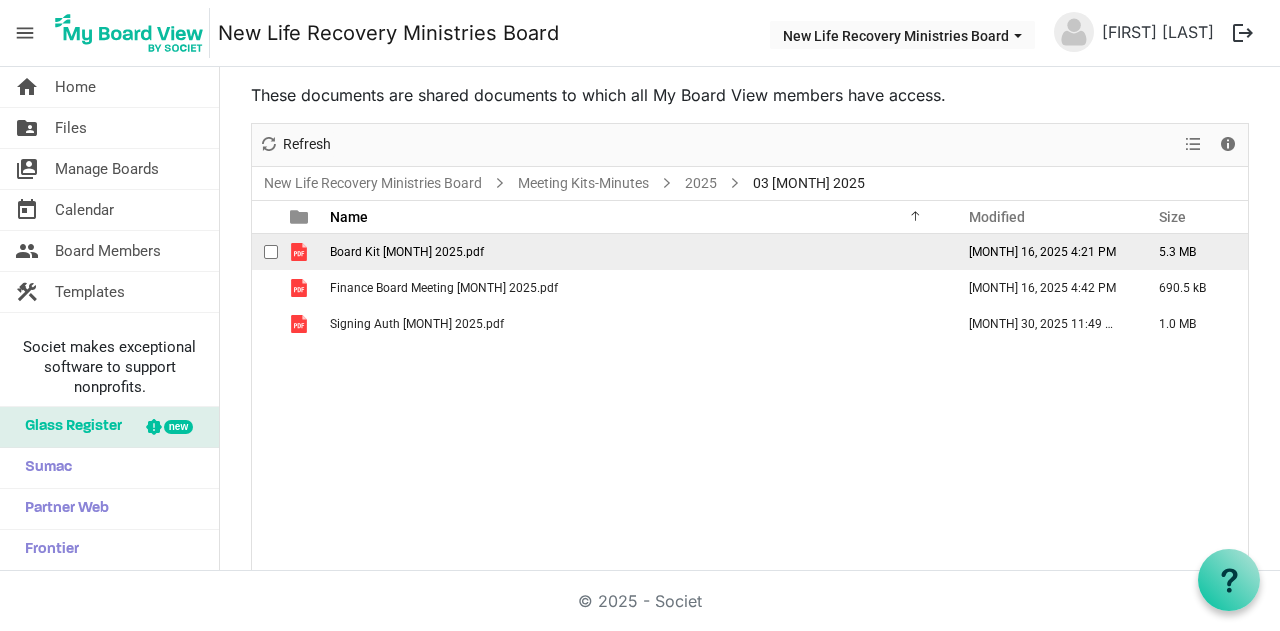 click on "Board Kit [MONTH] 2025.pdf" at bounding box center [407, 252] 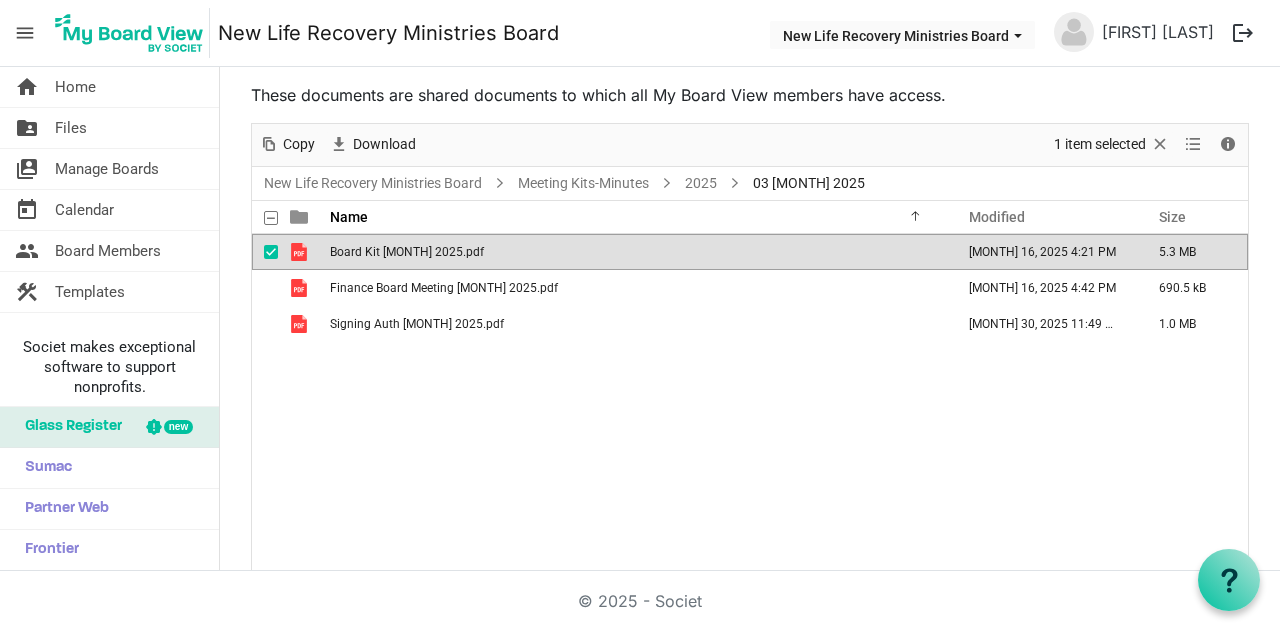 click on "Board Kit [MONTH] 2025.pdf" at bounding box center [407, 252] 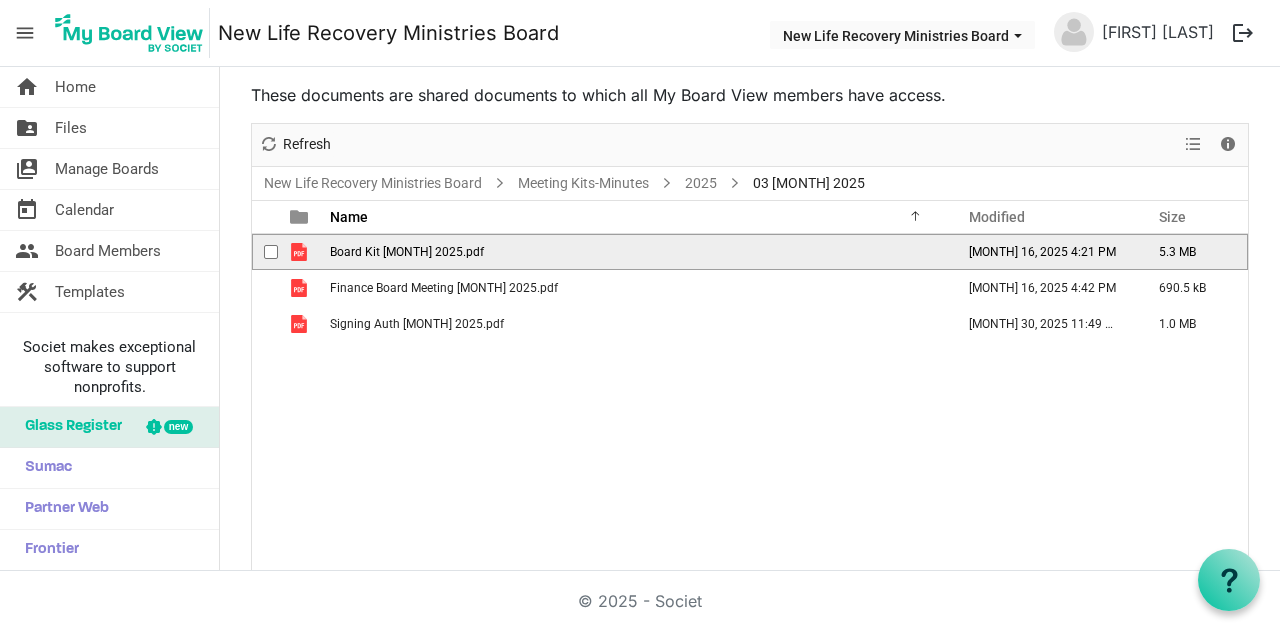 click on "Board Kit [MONTH] 2025.pdf" at bounding box center [407, 252] 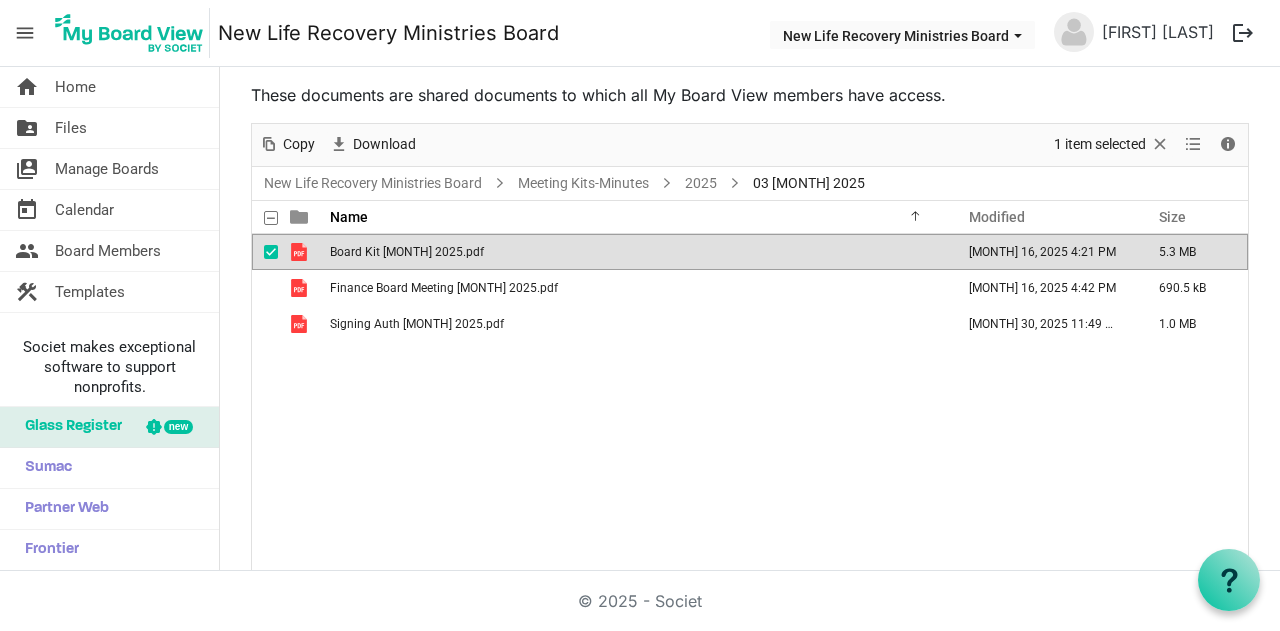 click on "Board Kit [MONTH] 2025.pdf" at bounding box center (407, 252) 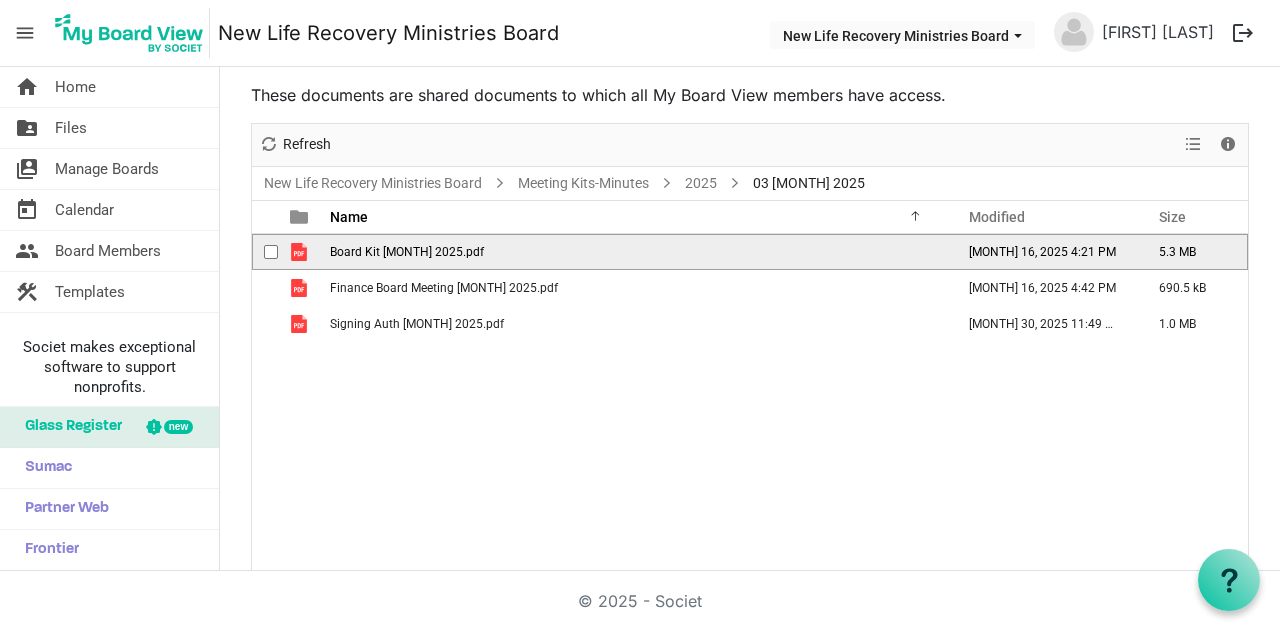 click on "Board Kit [MONTH] 2025.pdf" at bounding box center [407, 252] 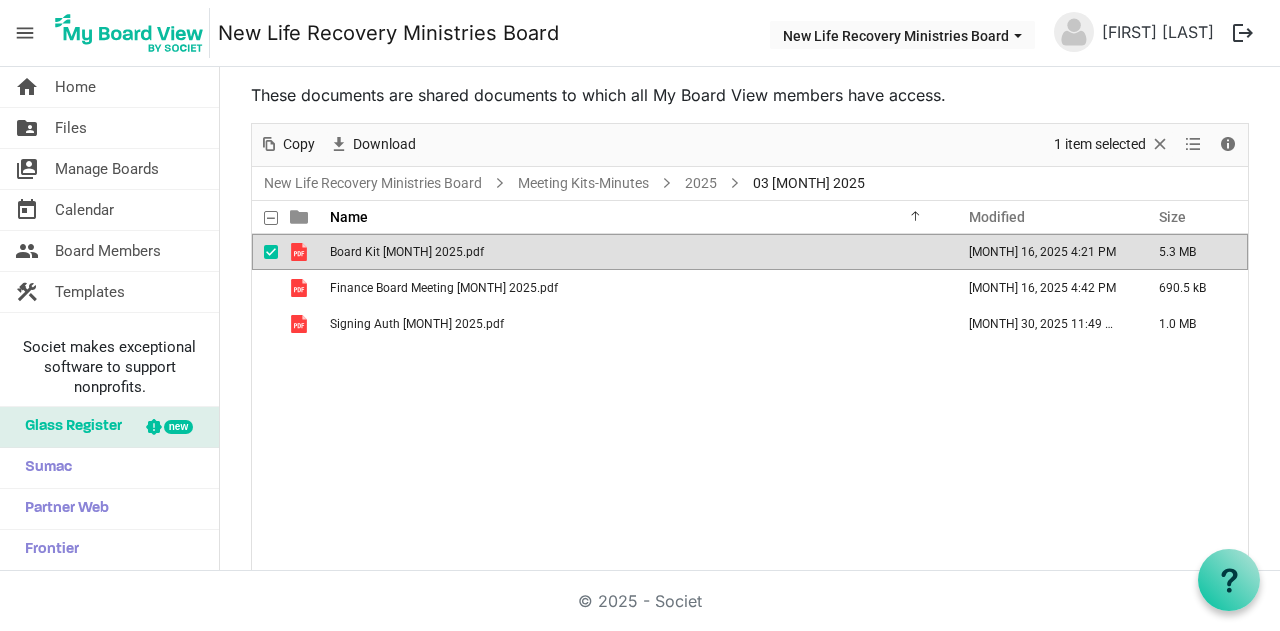 click on "03 [MONTH] 2025" at bounding box center [809, 183] 